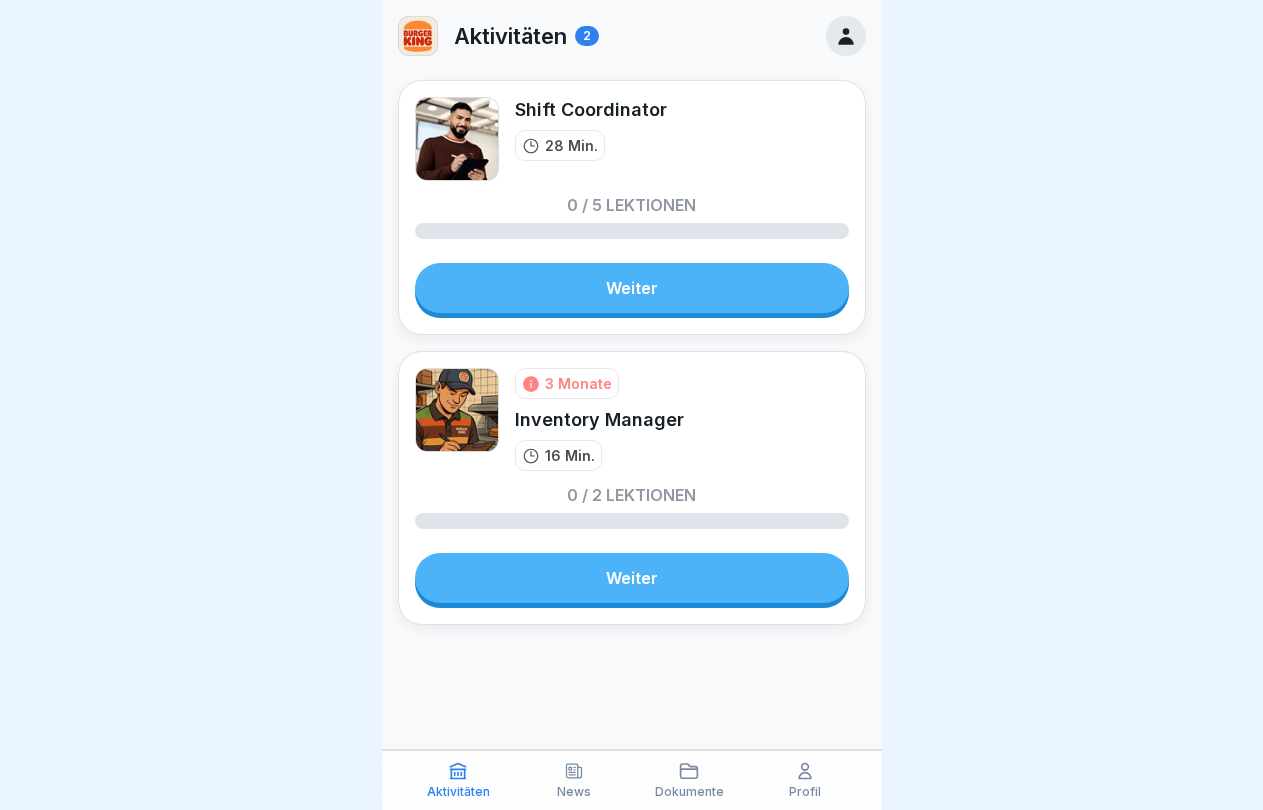 scroll, scrollTop: 0, scrollLeft: 0, axis: both 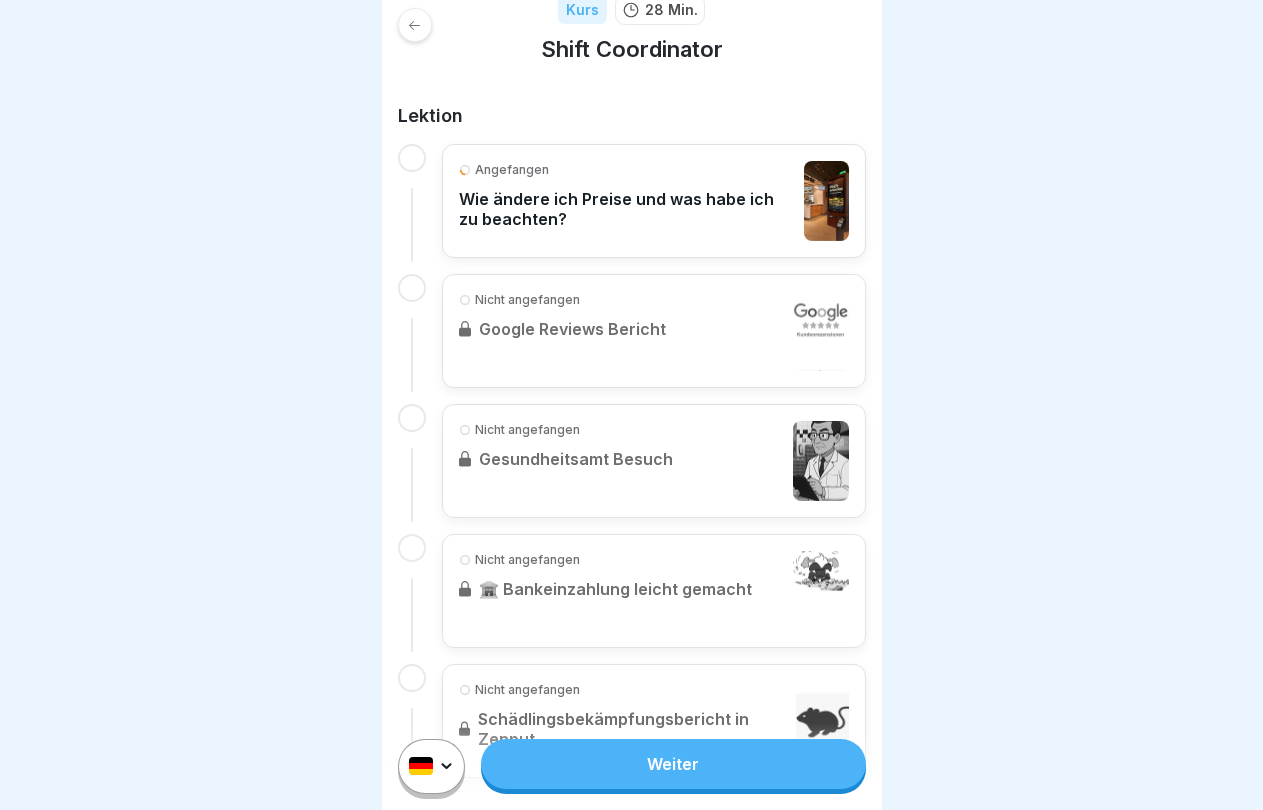 click on "Angefangen Wie ändere ich Preise und was habe ich zu beachten?" at bounding box center (654, 201) 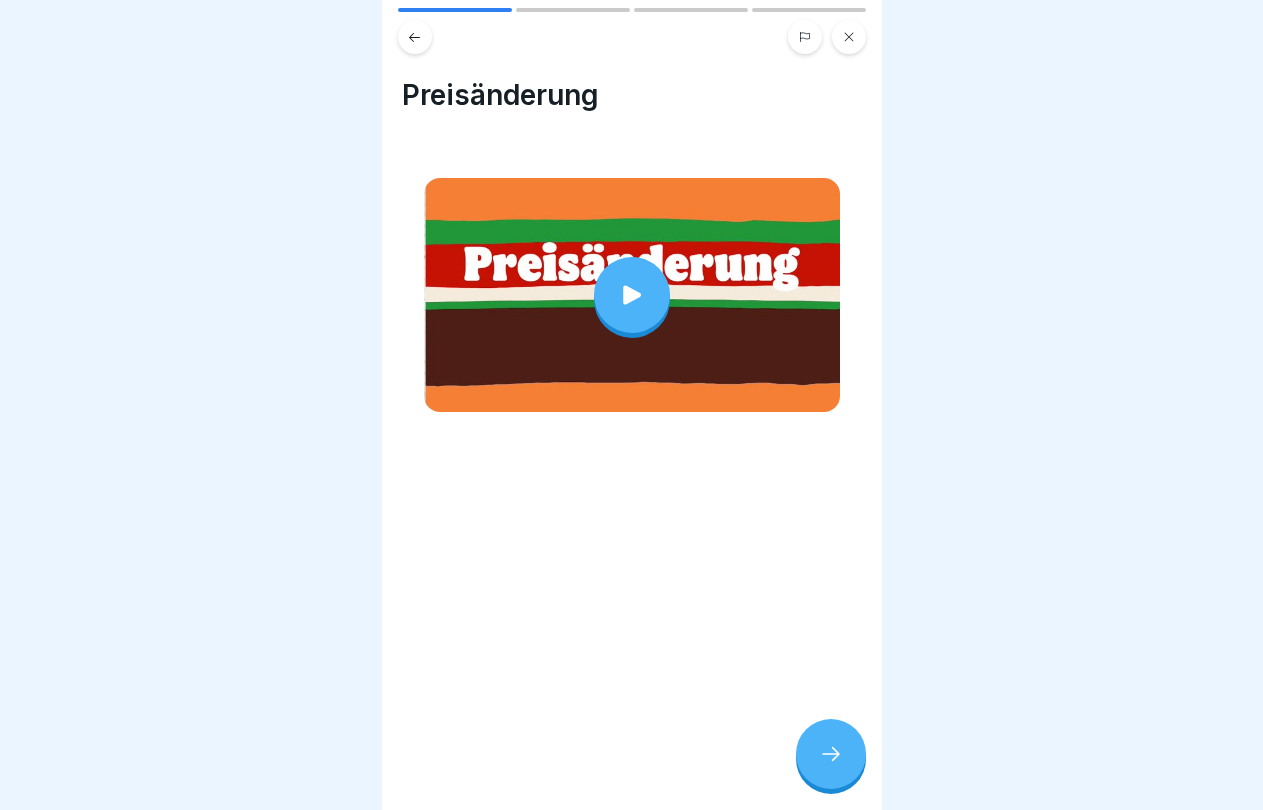 click at bounding box center [632, 295] 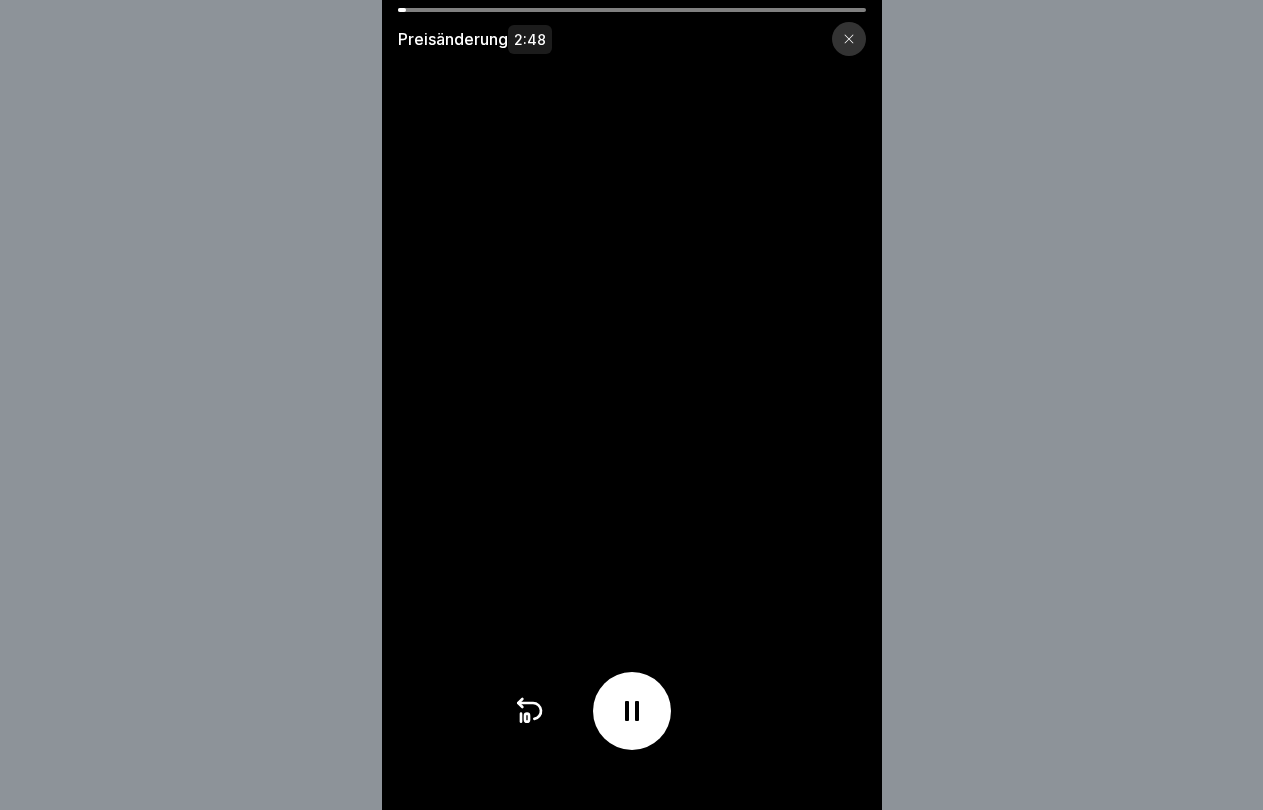 scroll, scrollTop: 17, scrollLeft: 0, axis: vertical 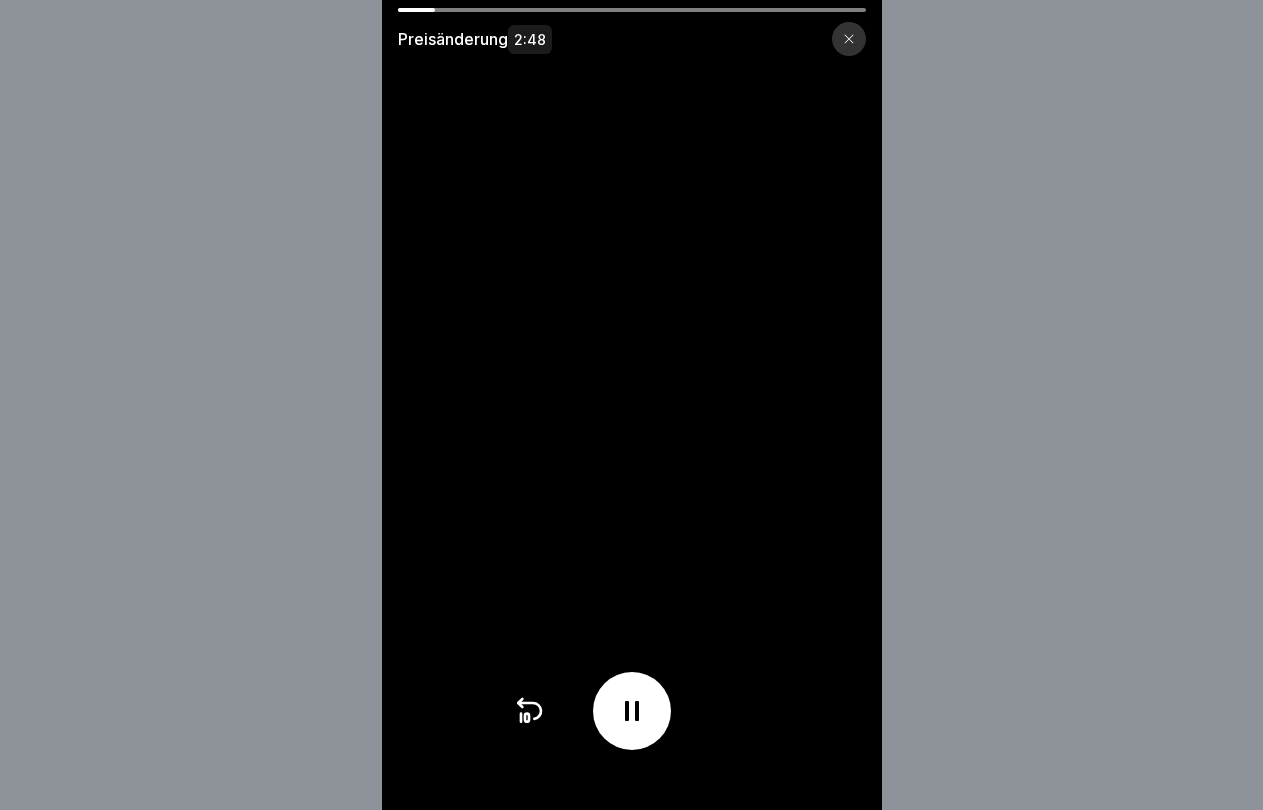 click on "Preisänderung 2:48" at bounding box center [631, 405] 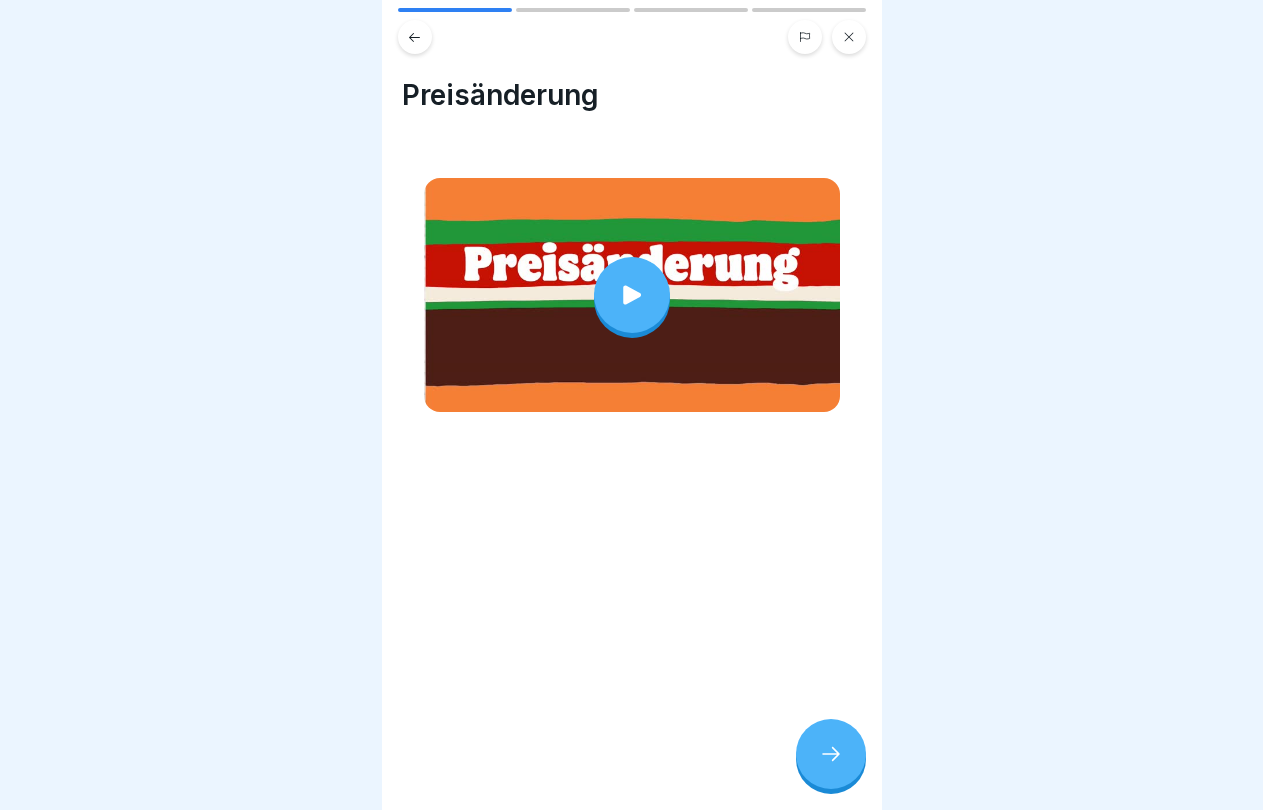 click at bounding box center (632, 295) 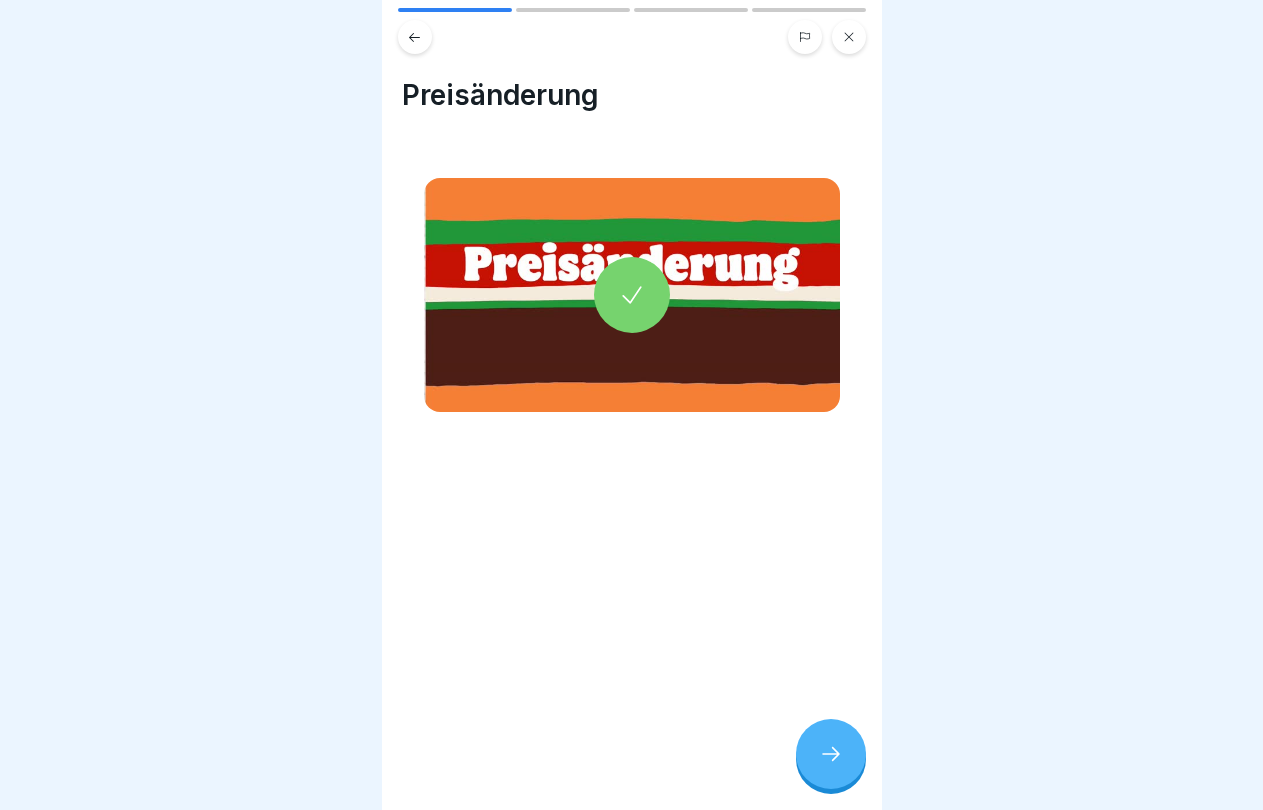 click 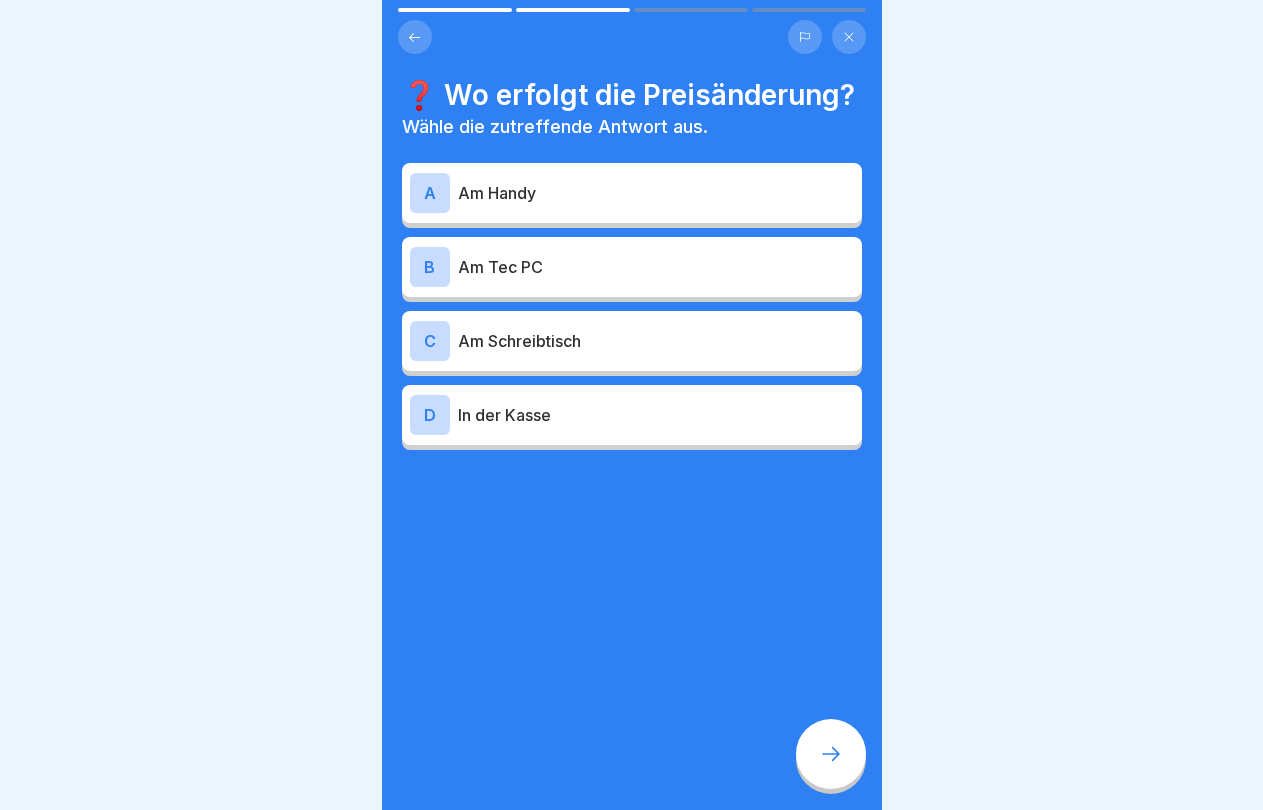 click on "Am Tec PC" at bounding box center (656, 267) 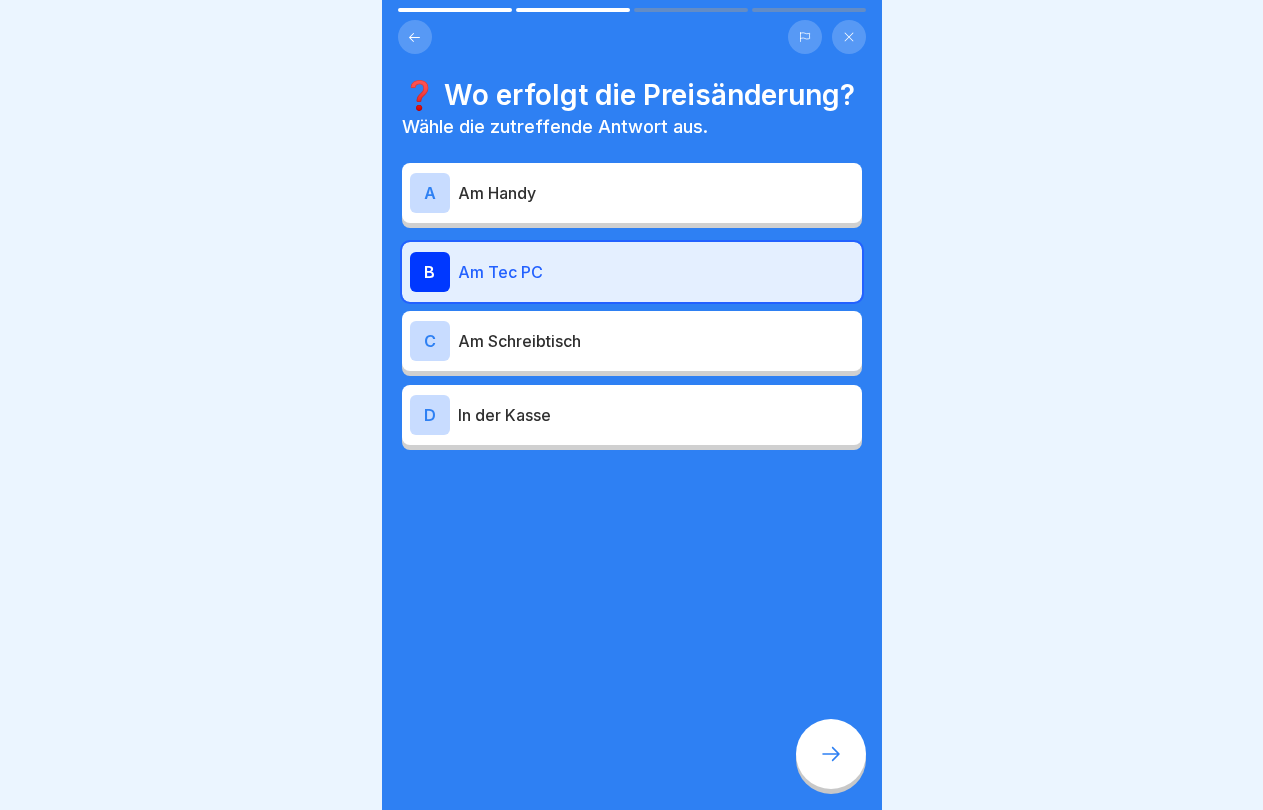 click 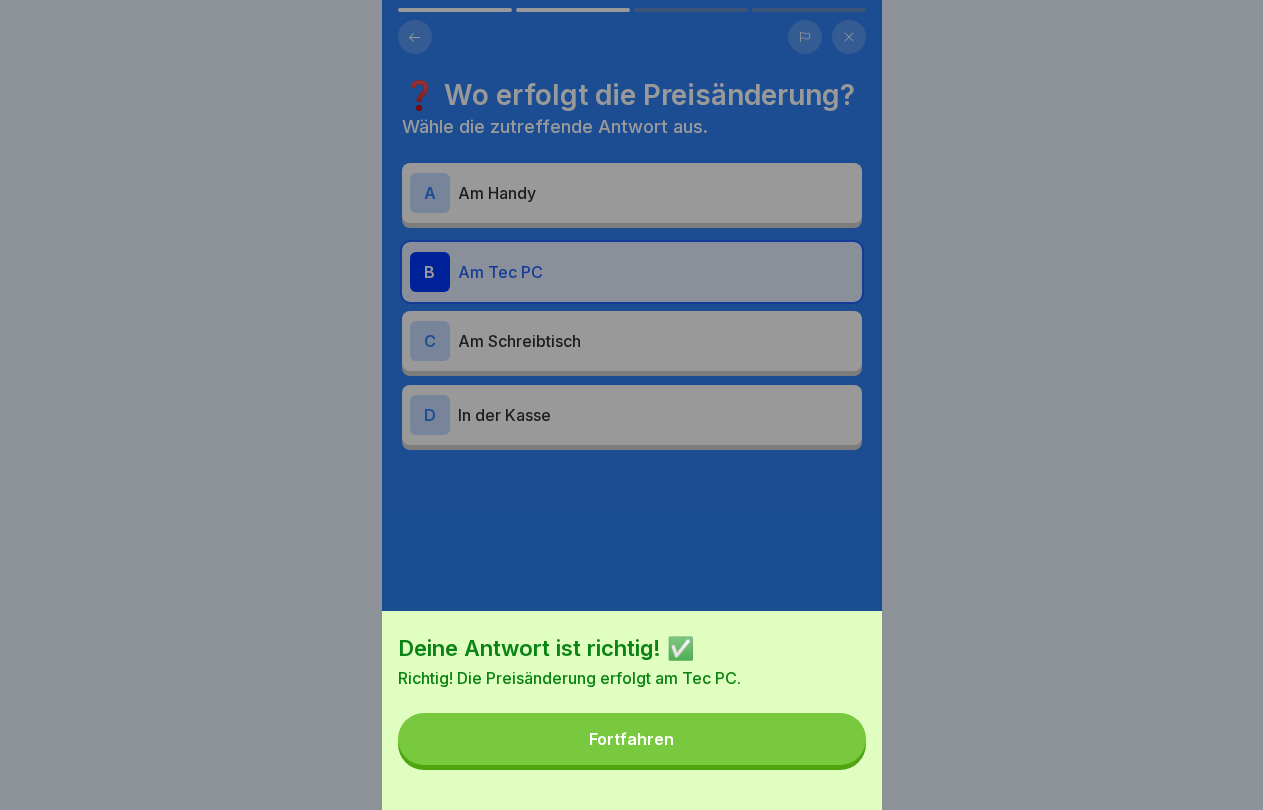 click on "Fortfahren" at bounding box center (632, 739) 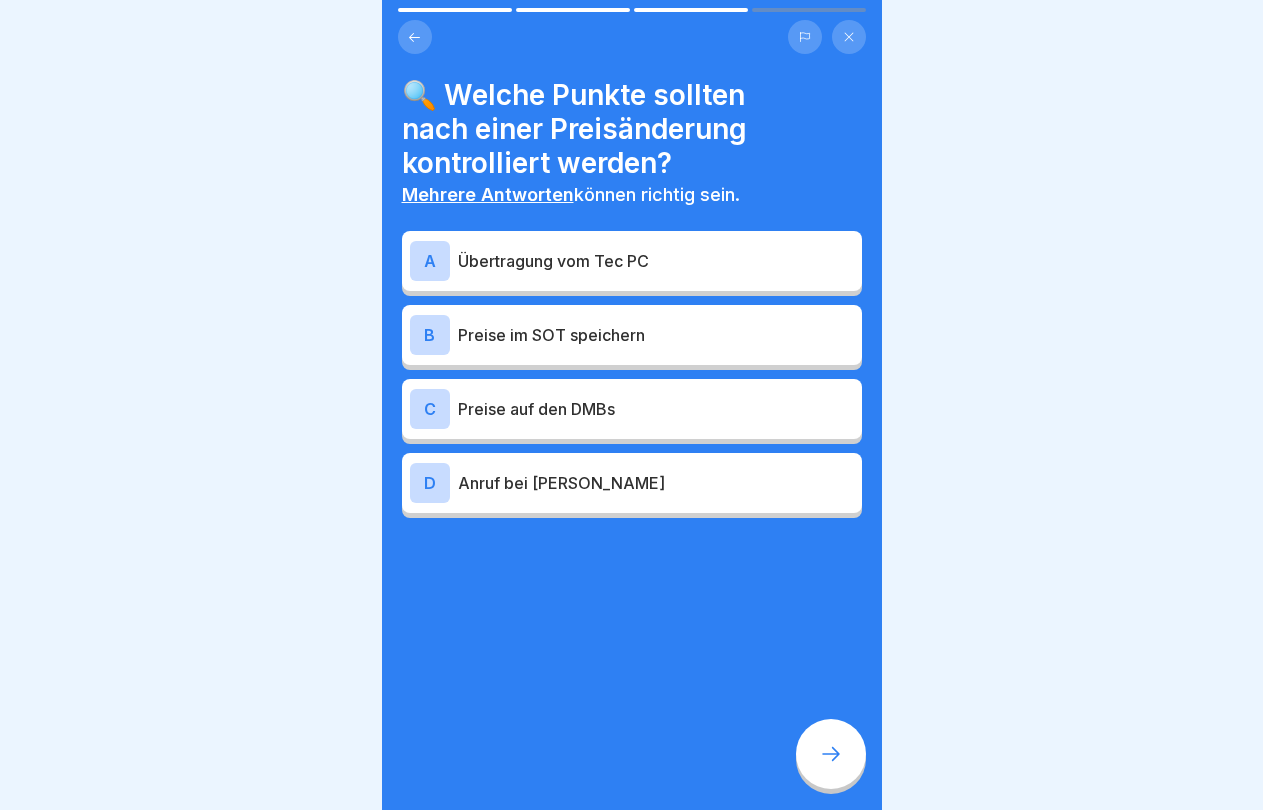 click on "A Übertragung vom Tec PC" at bounding box center [632, 261] 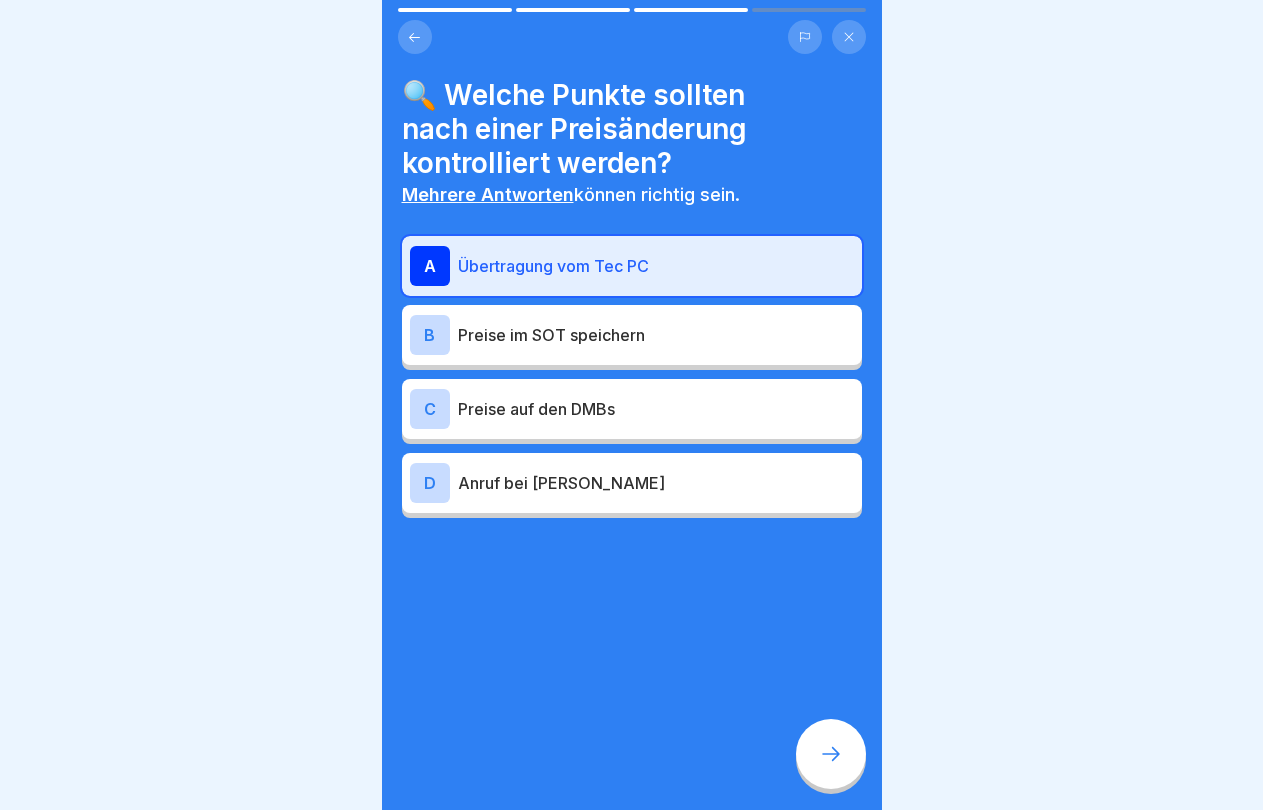 click on "Preise im SOT speichern" at bounding box center [656, 335] 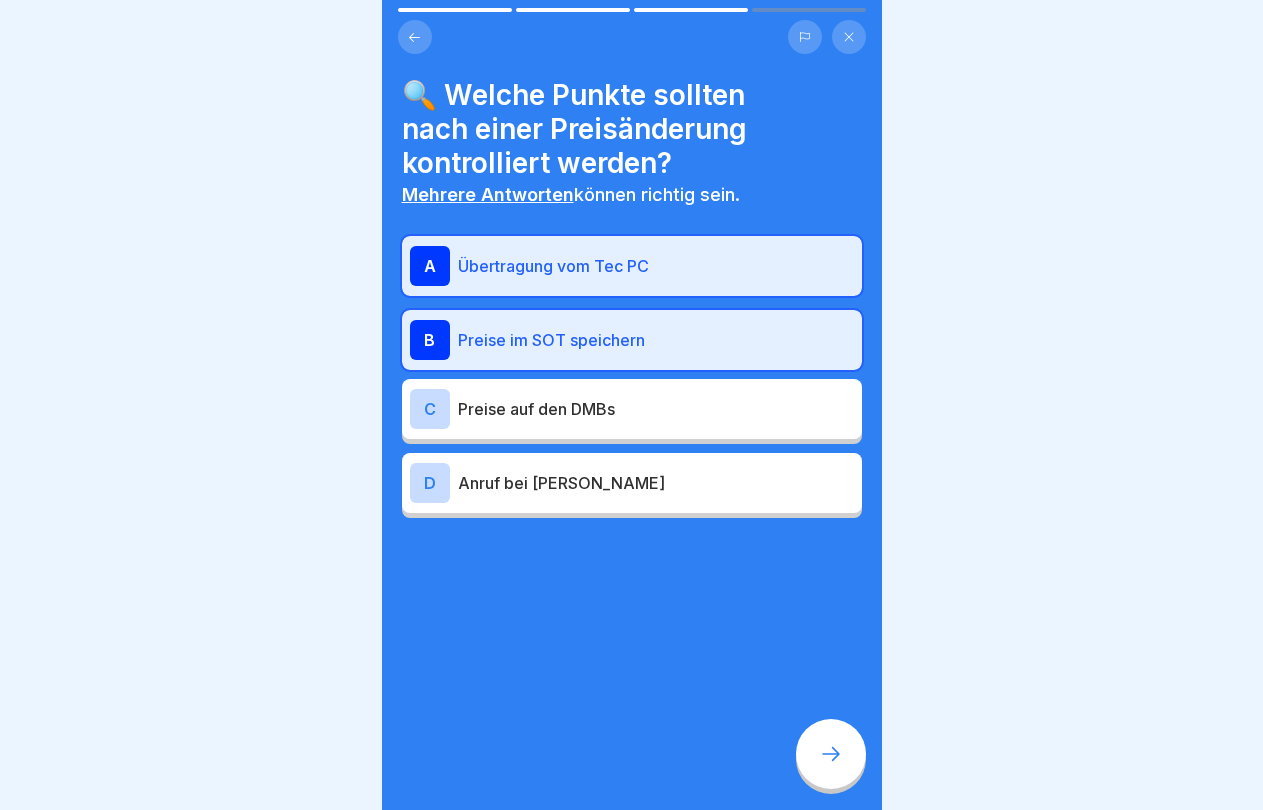 click at bounding box center (831, 754) 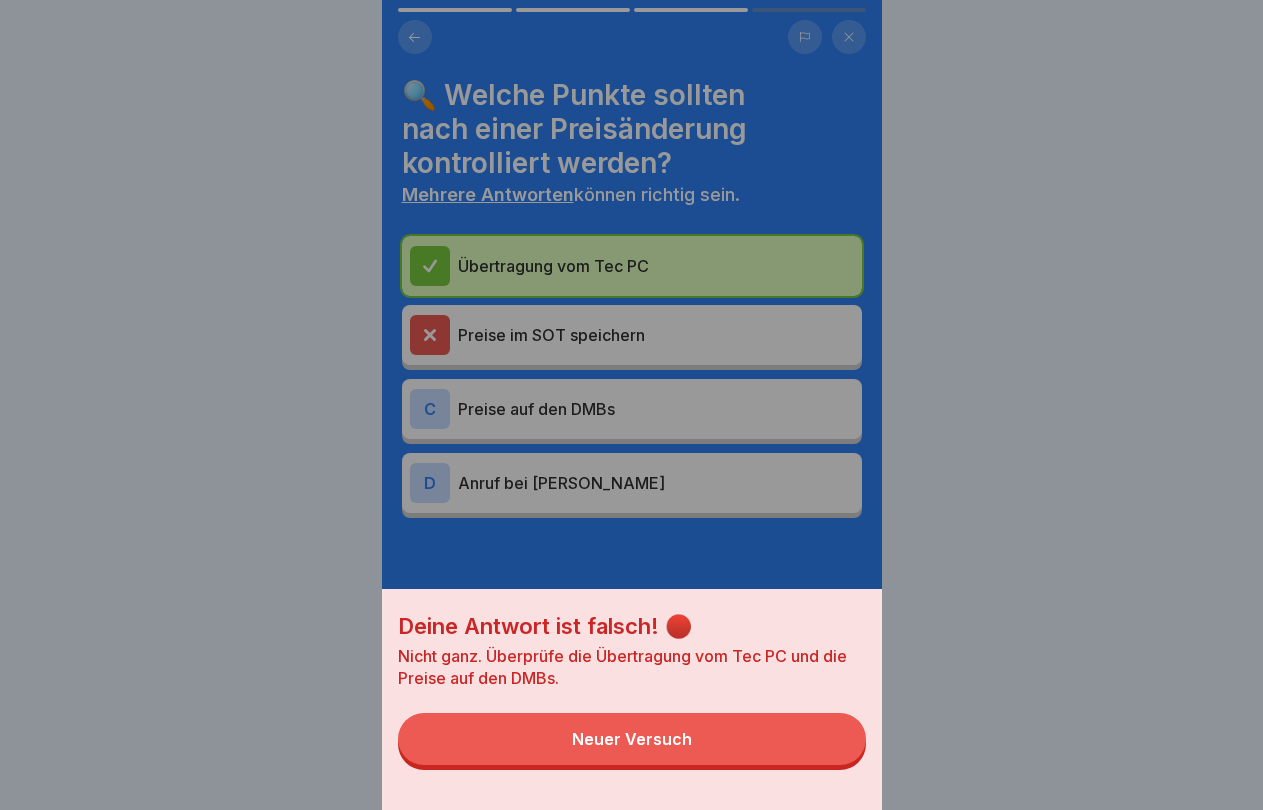 drag, startPoint x: 715, startPoint y: 745, endPoint x: 704, endPoint y: 710, distance: 36.687874 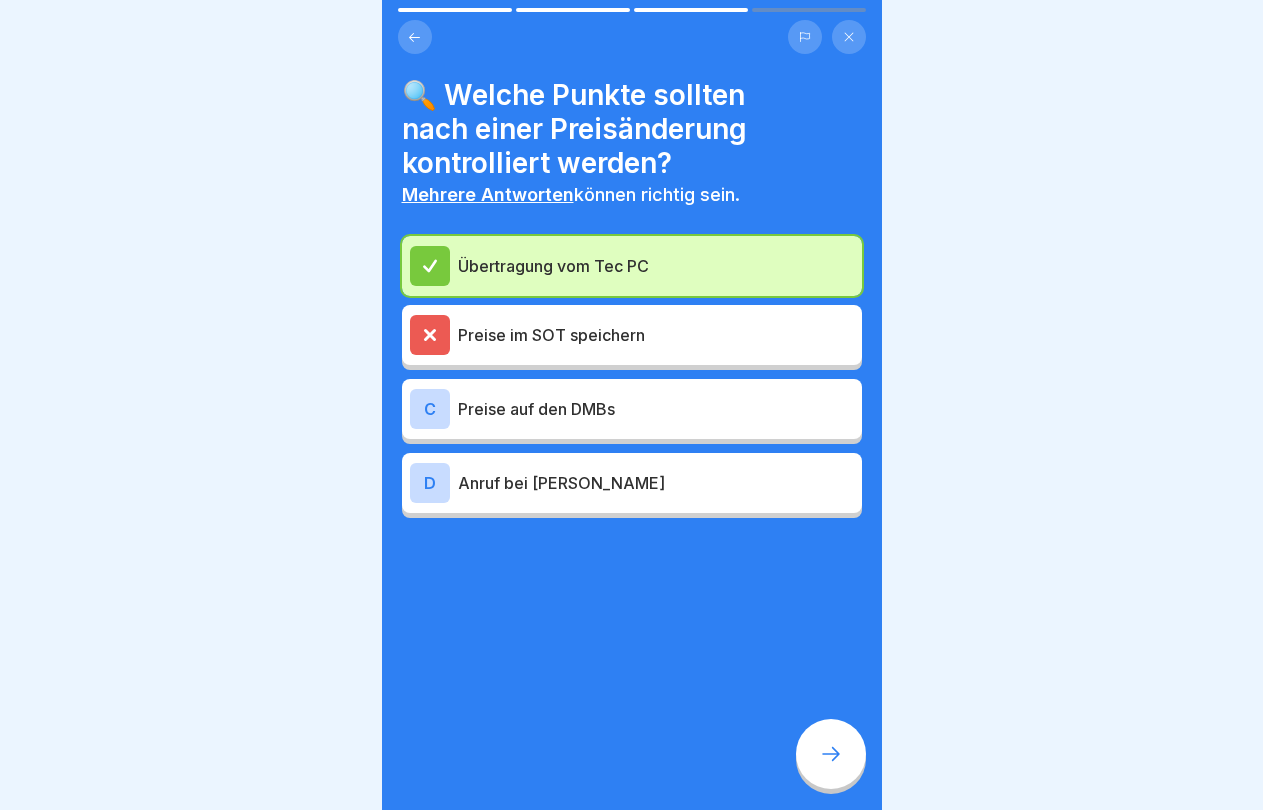 click on "Anruf bei [PERSON_NAME]" at bounding box center [656, 483] 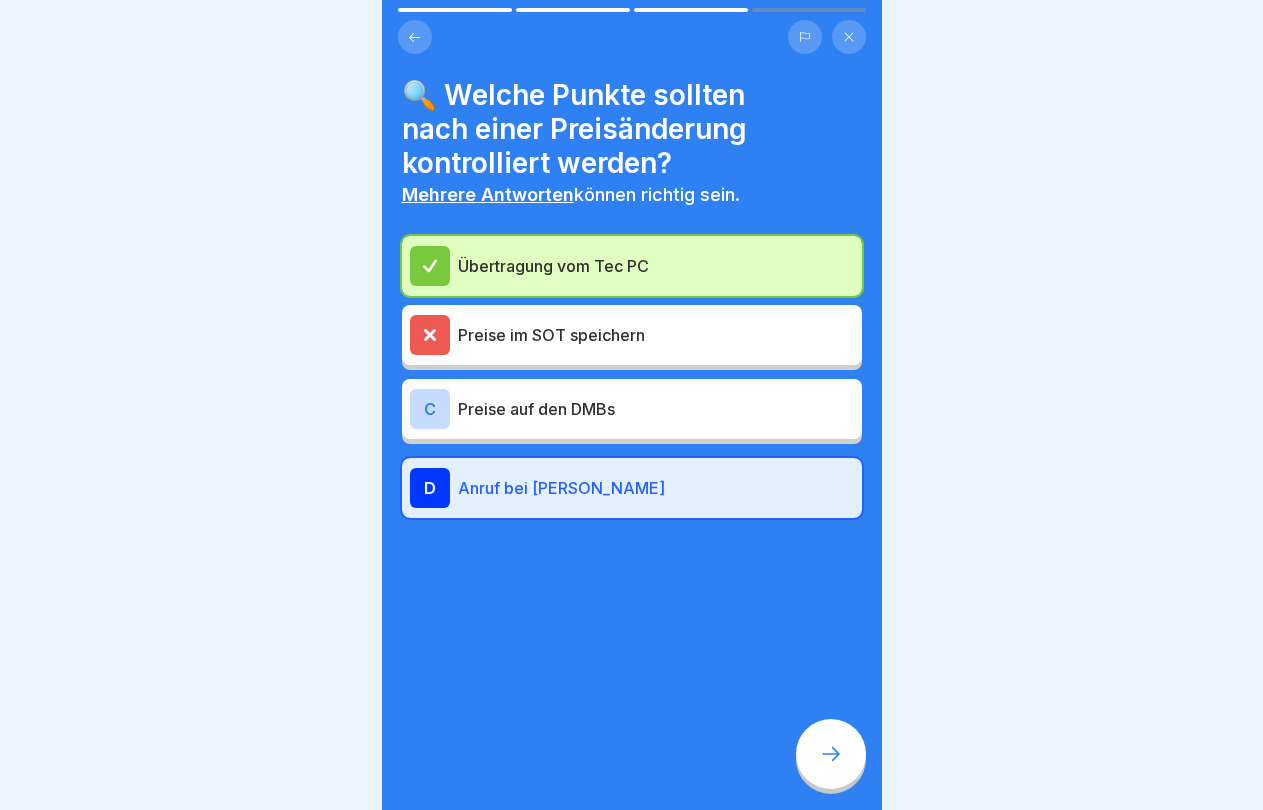 click 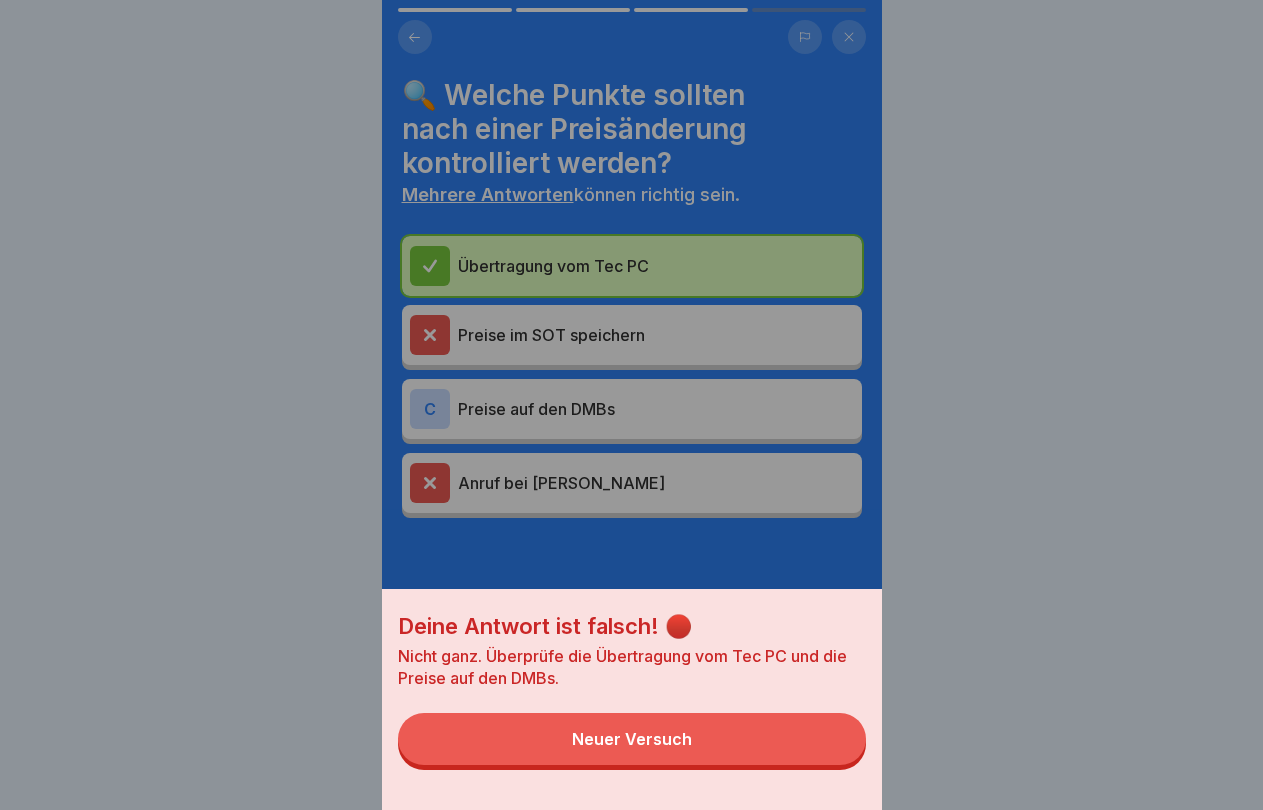 drag, startPoint x: 710, startPoint y: 768, endPoint x: 677, endPoint y: 651, distance: 121.5648 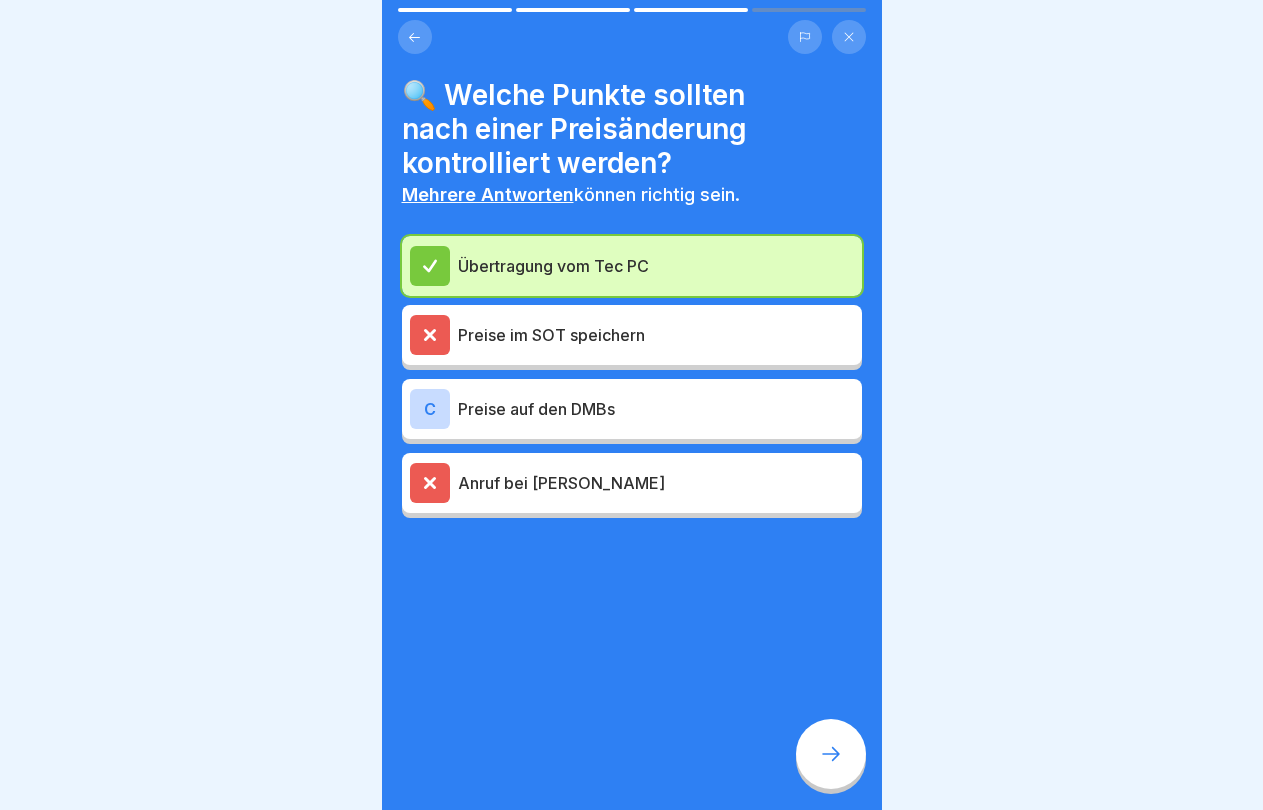 click on "C Preise auf den DMBs" at bounding box center (632, 409) 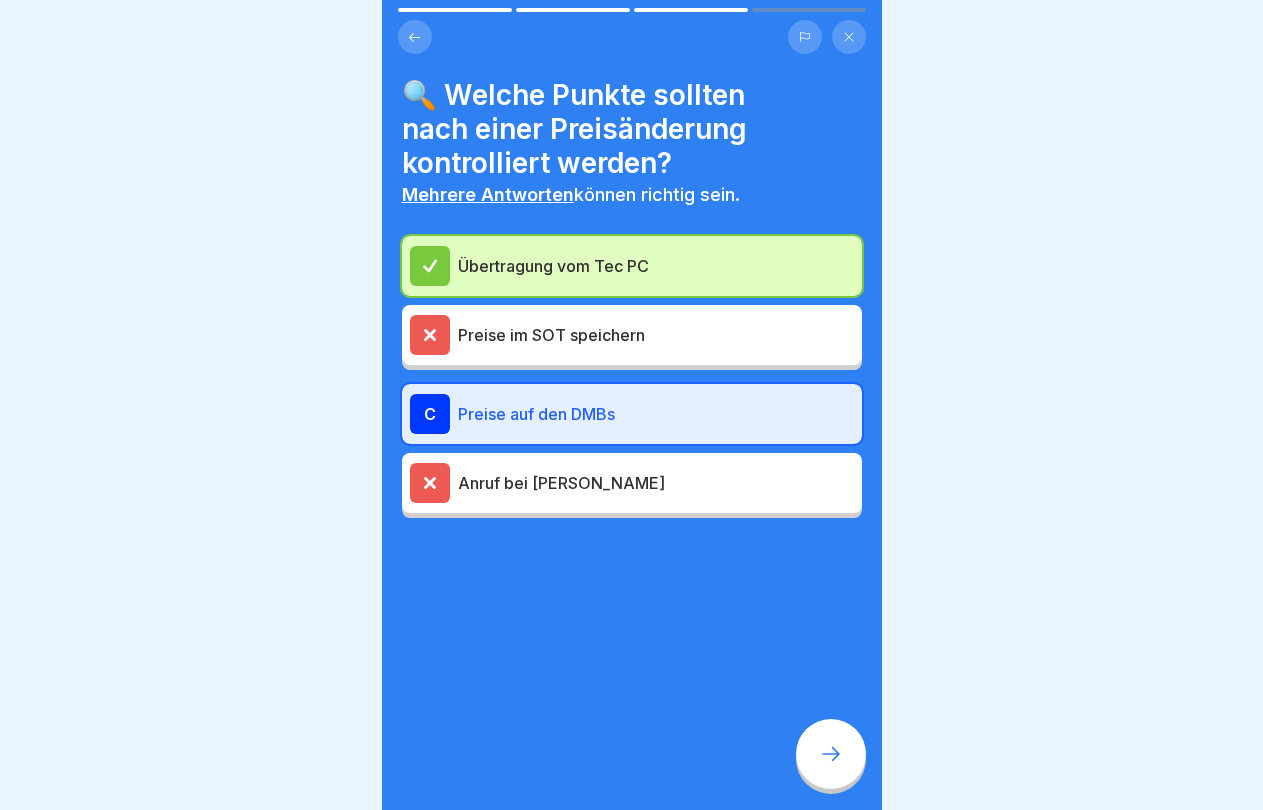 click 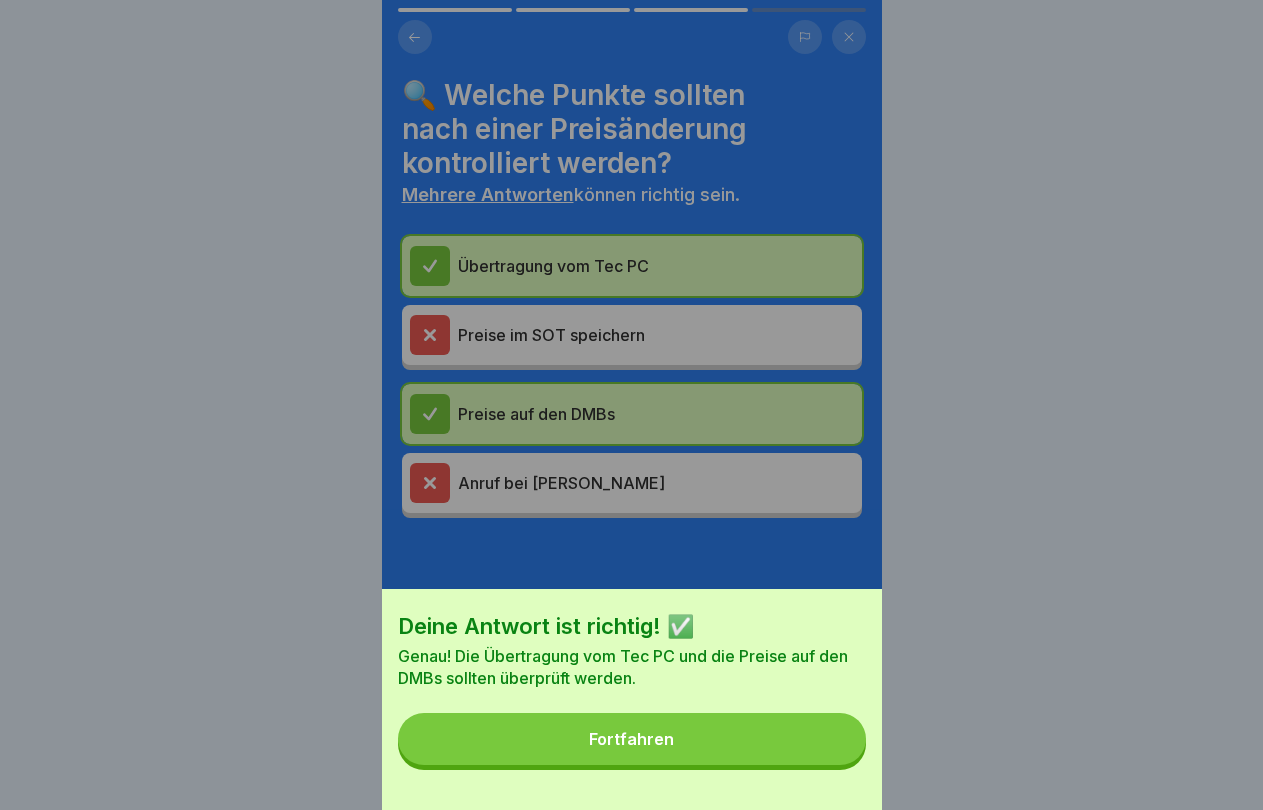 click on "Fortfahren" at bounding box center [632, 739] 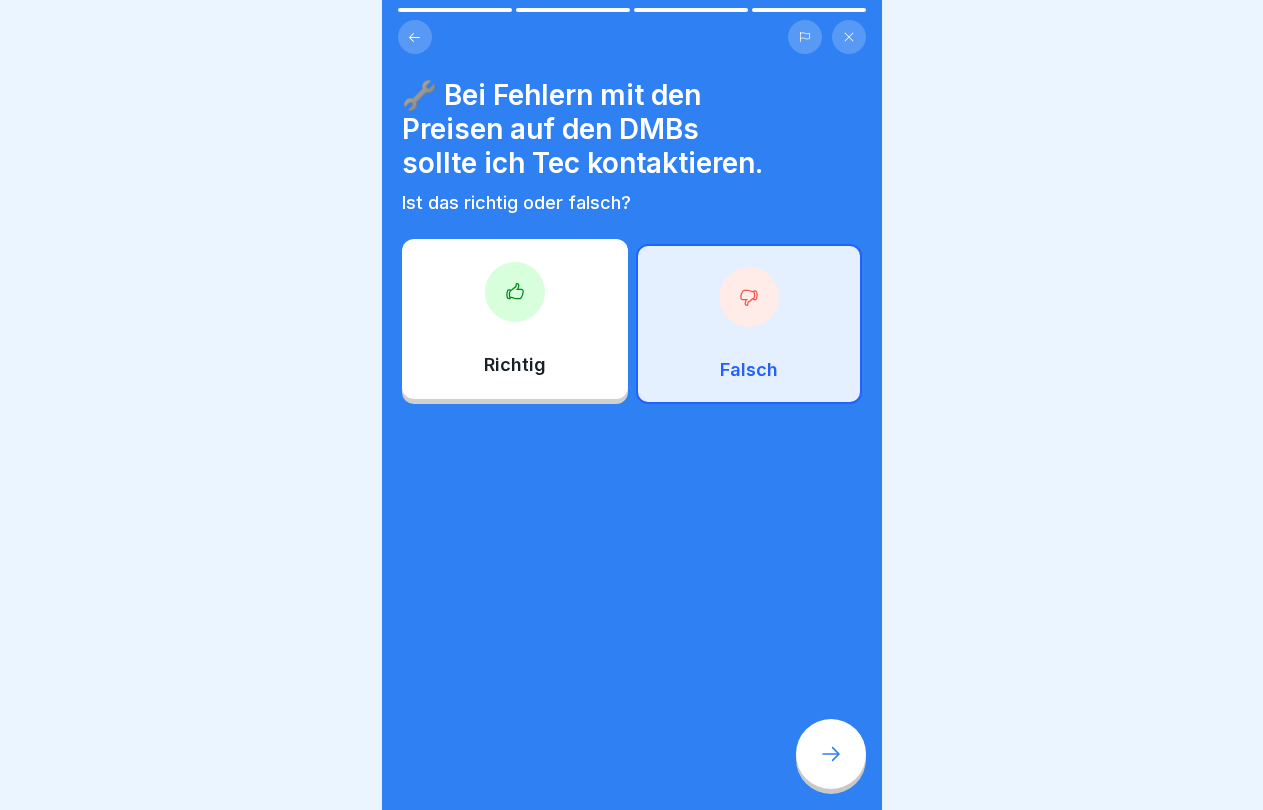 click on "Richtig" at bounding box center (515, 319) 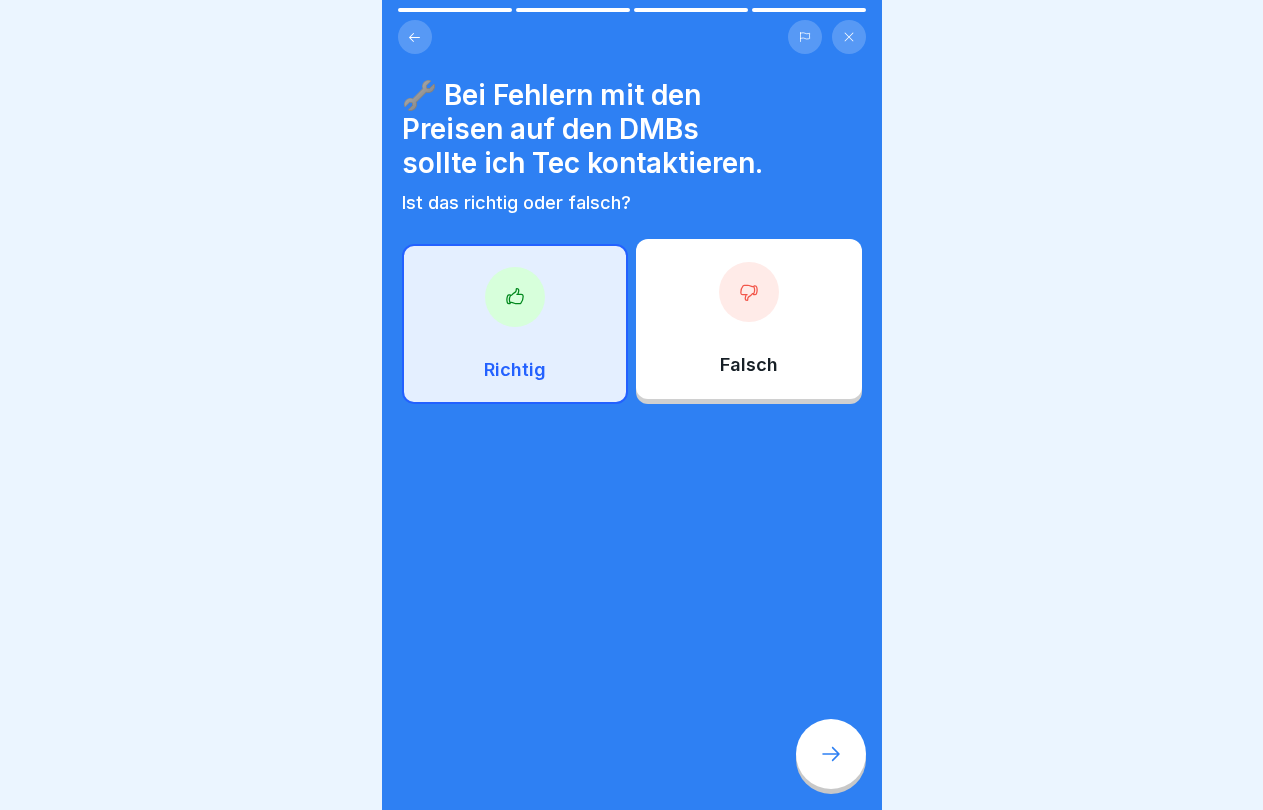 click at bounding box center (831, 754) 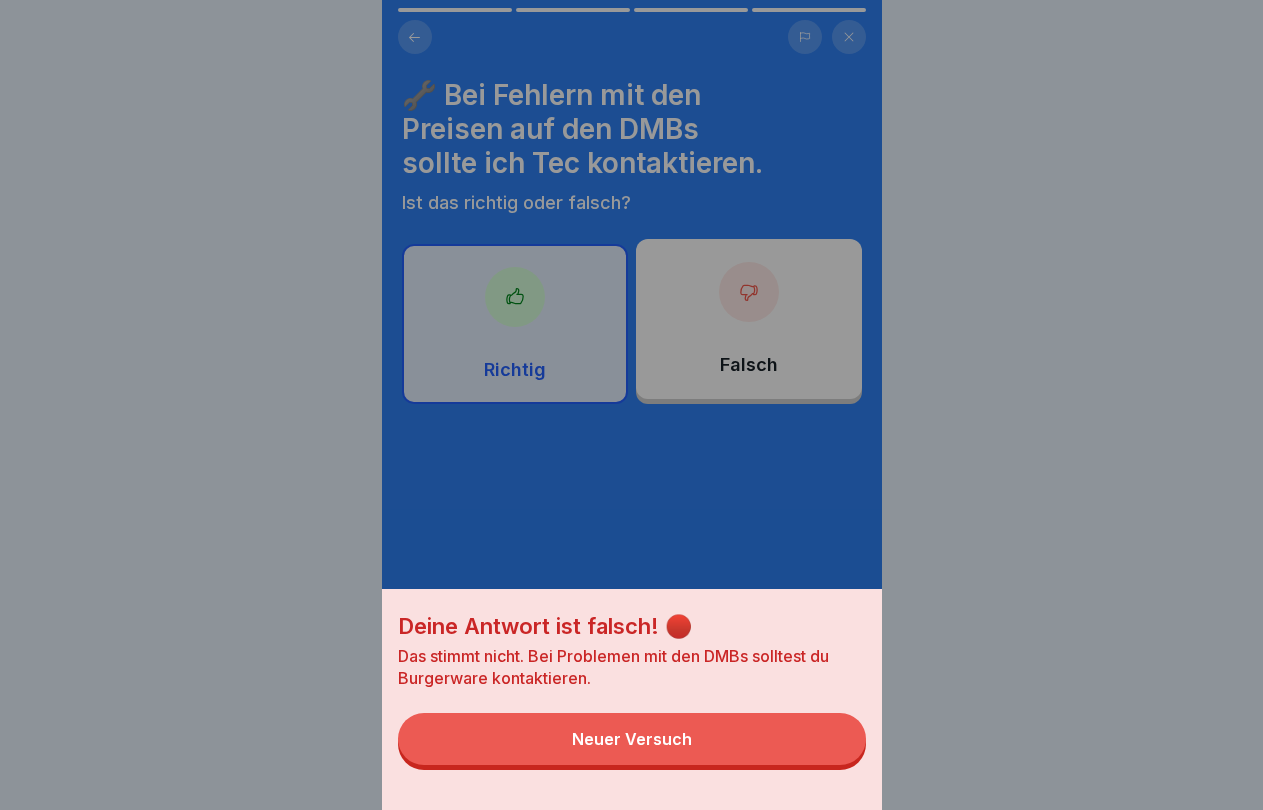 drag, startPoint x: 730, startPoint y: 757, endPoint x: 727, endPoint y: 492, distance: 265.01697 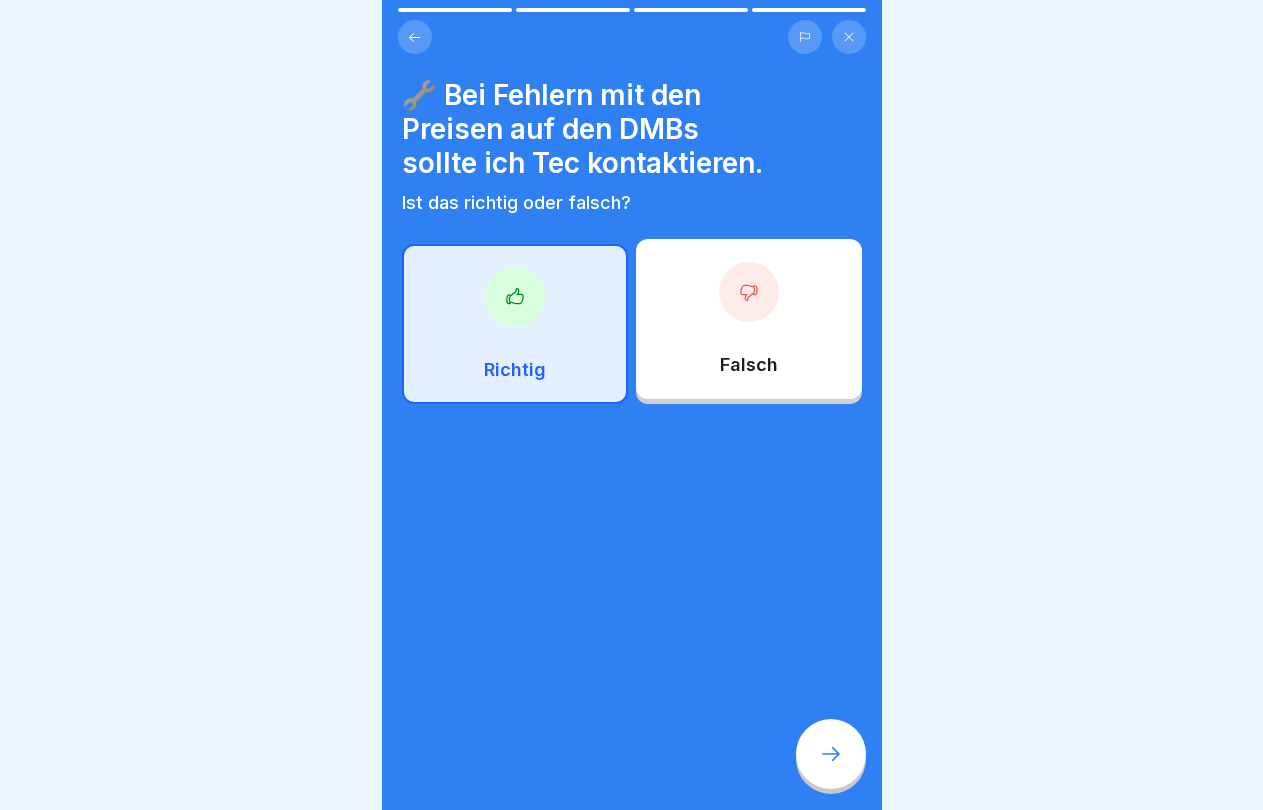 click on "Falsch" at bounding box center (749, 319) 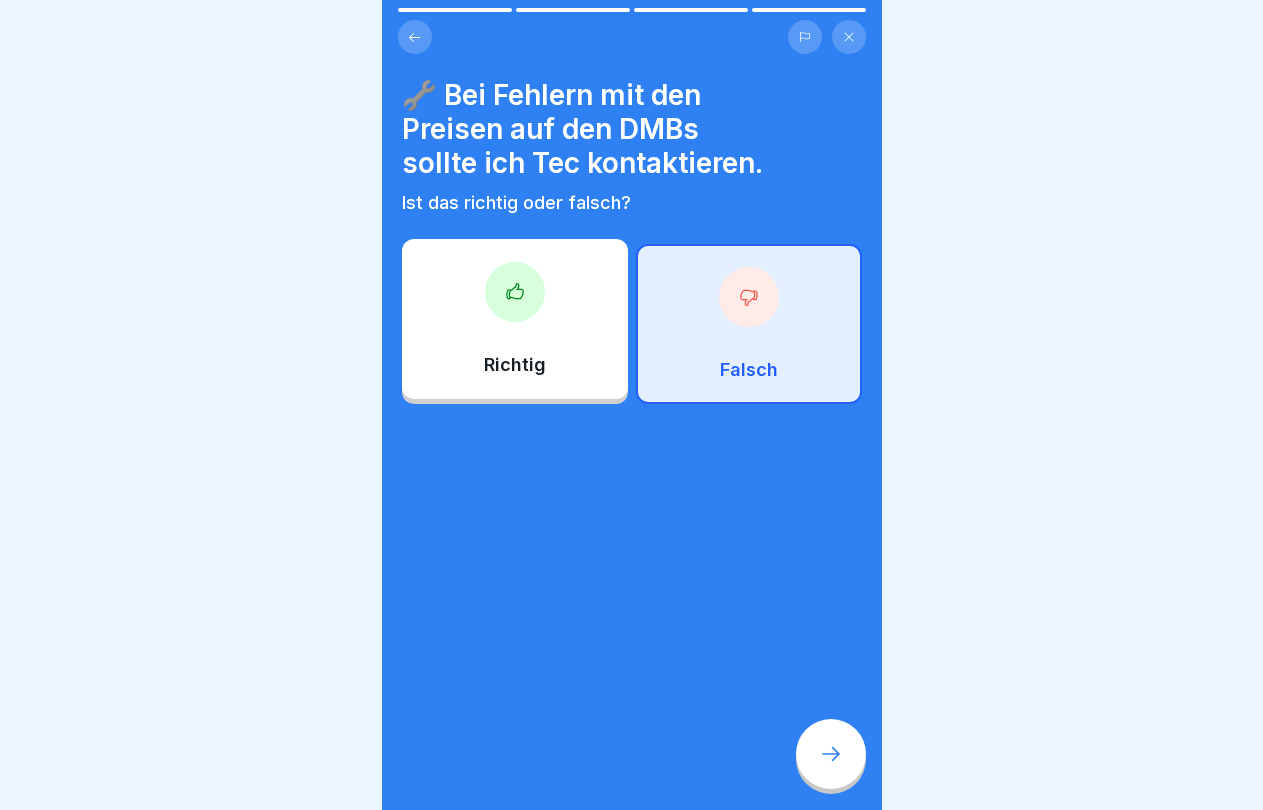 click 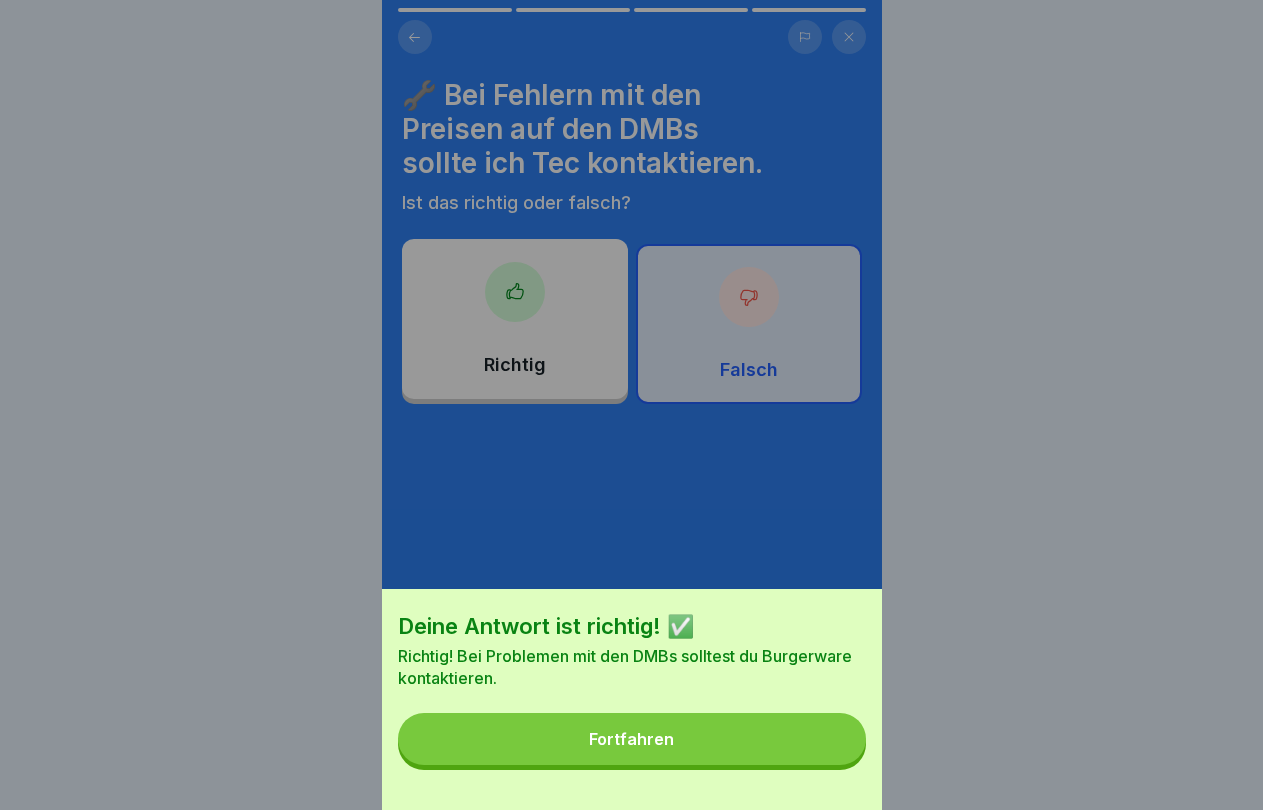 click on "Fortfahren" at bounding box center (632, 739) 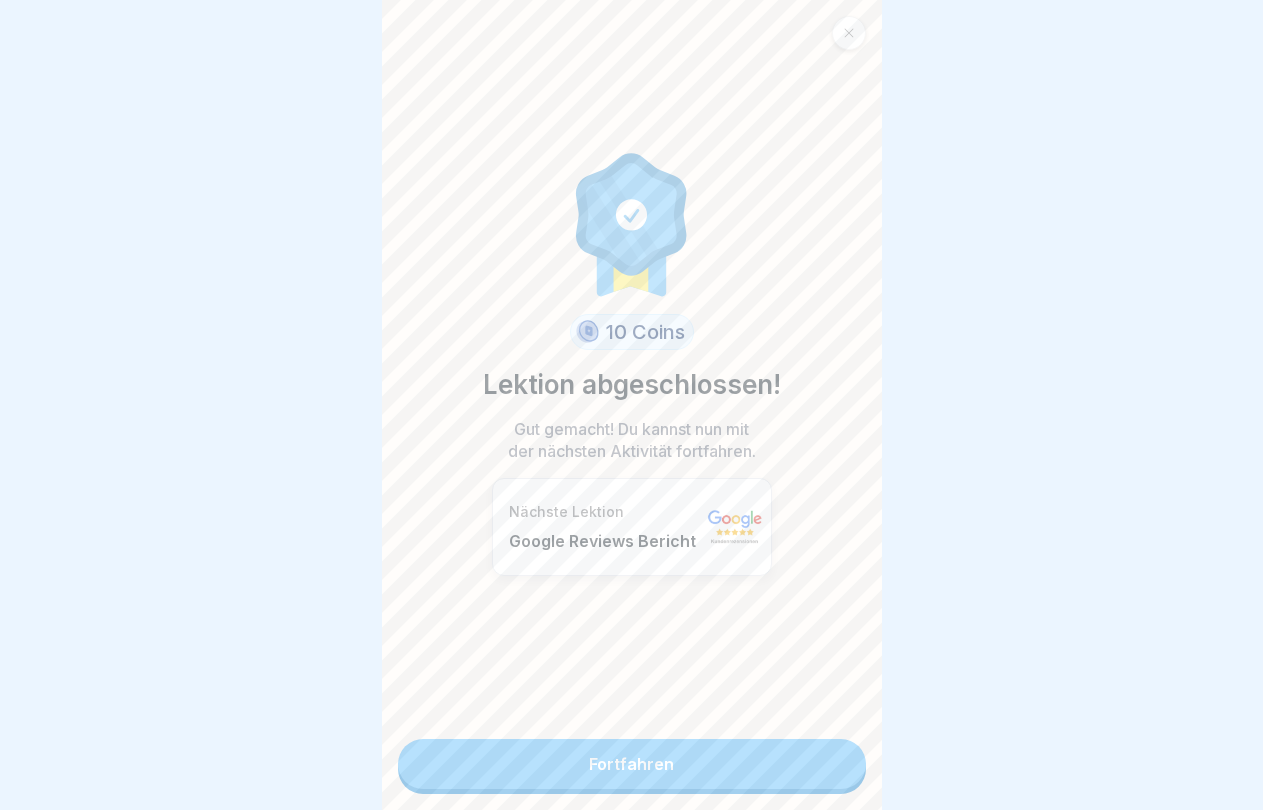 click on "Fortfahren" at bounding box center (632, 764) 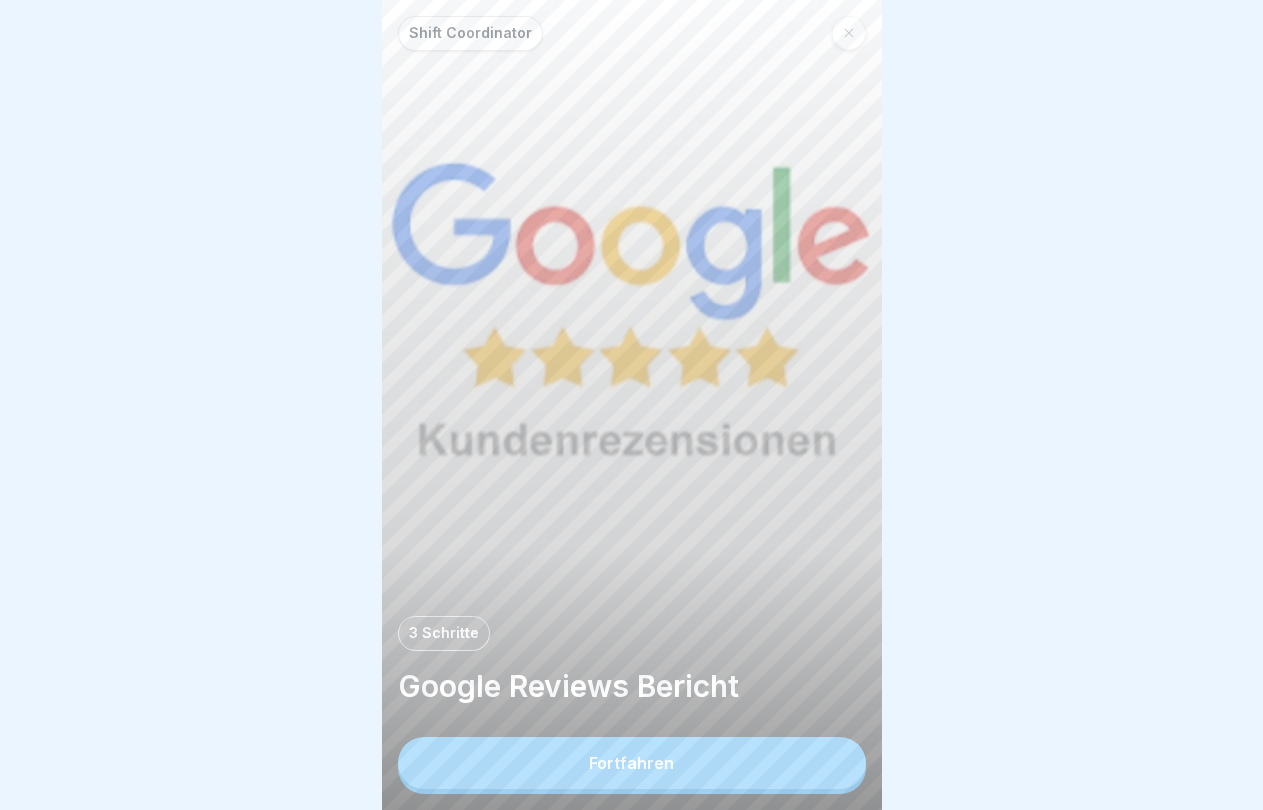 scroll, scrollTop: 0, scrollLeft: 0, axis: both 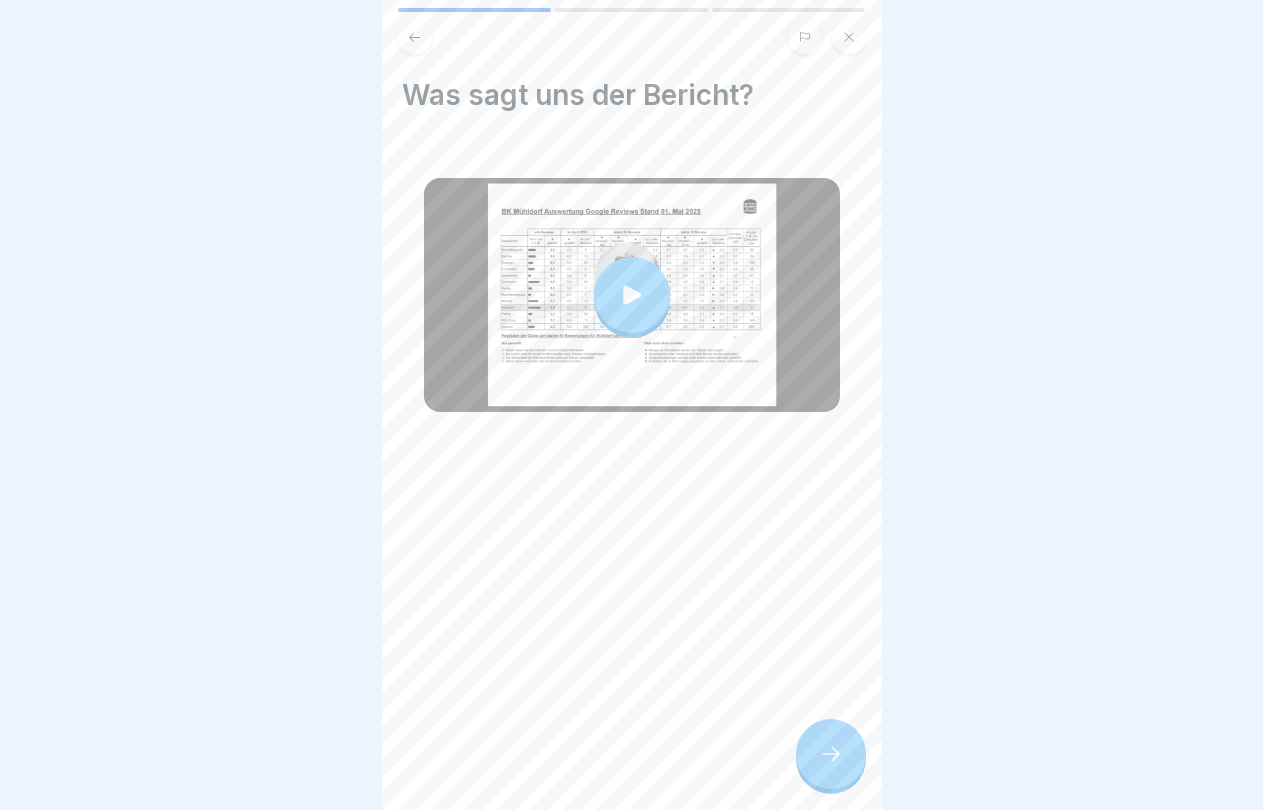 click 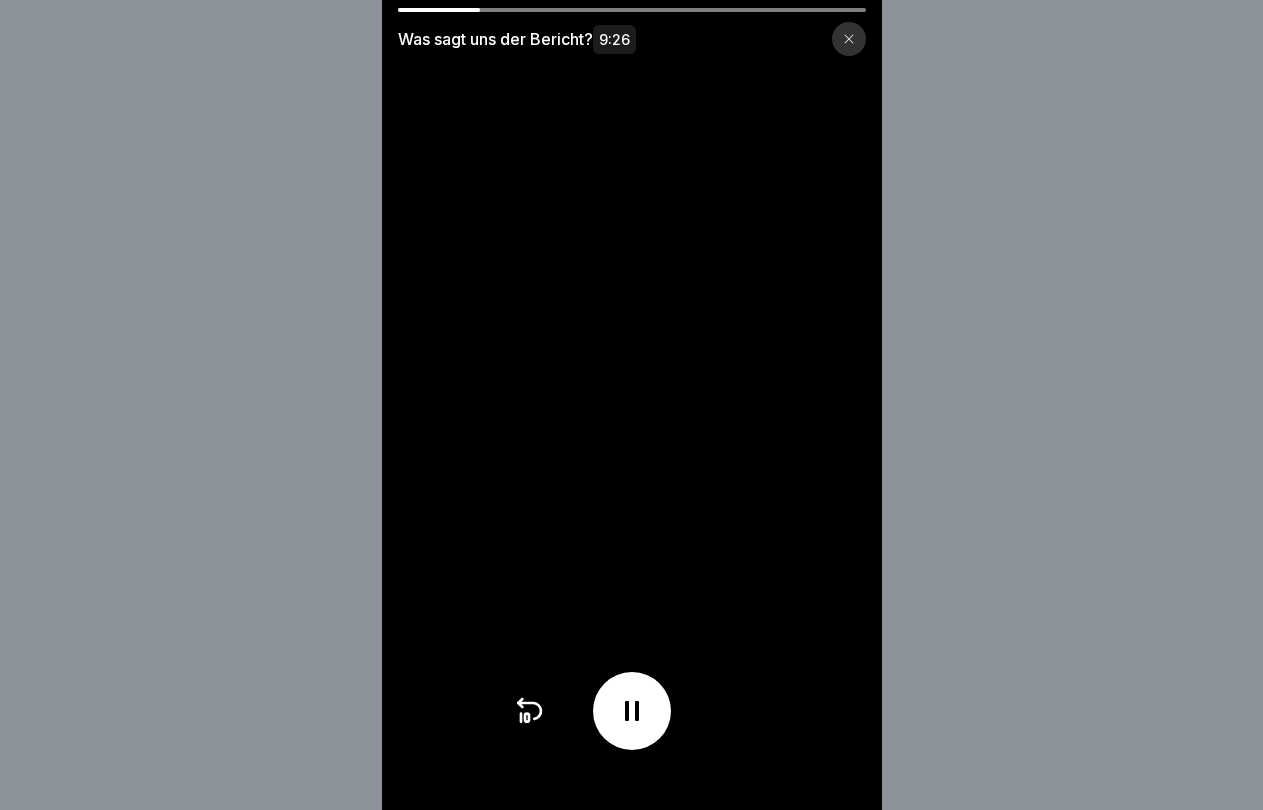 drag, startPoint x: 481, startPoint y: 11, endPoint x: 509, endPoint y: 12, distance: 28.01785 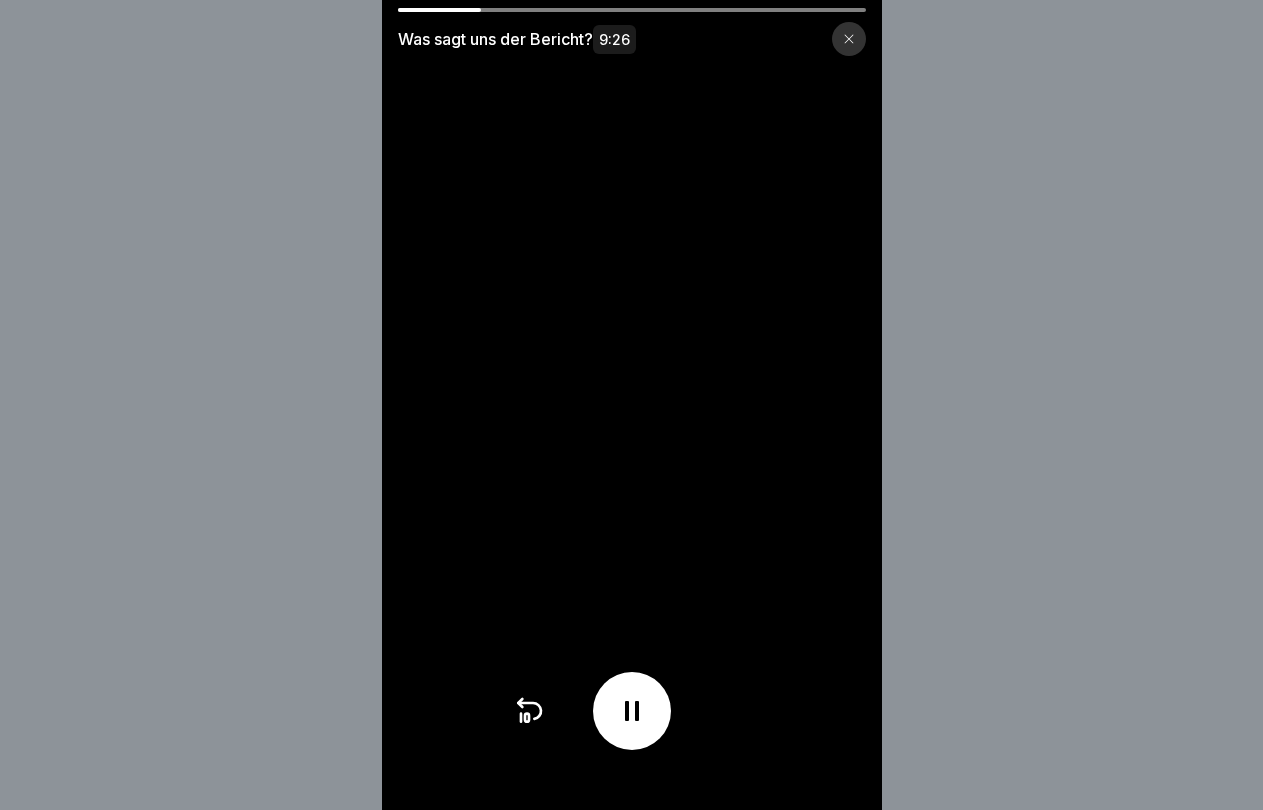 drag, startPoint x: 491, startPoint y: 10, endPoint x: 564, endPoint y: 20, distance: 73.68175 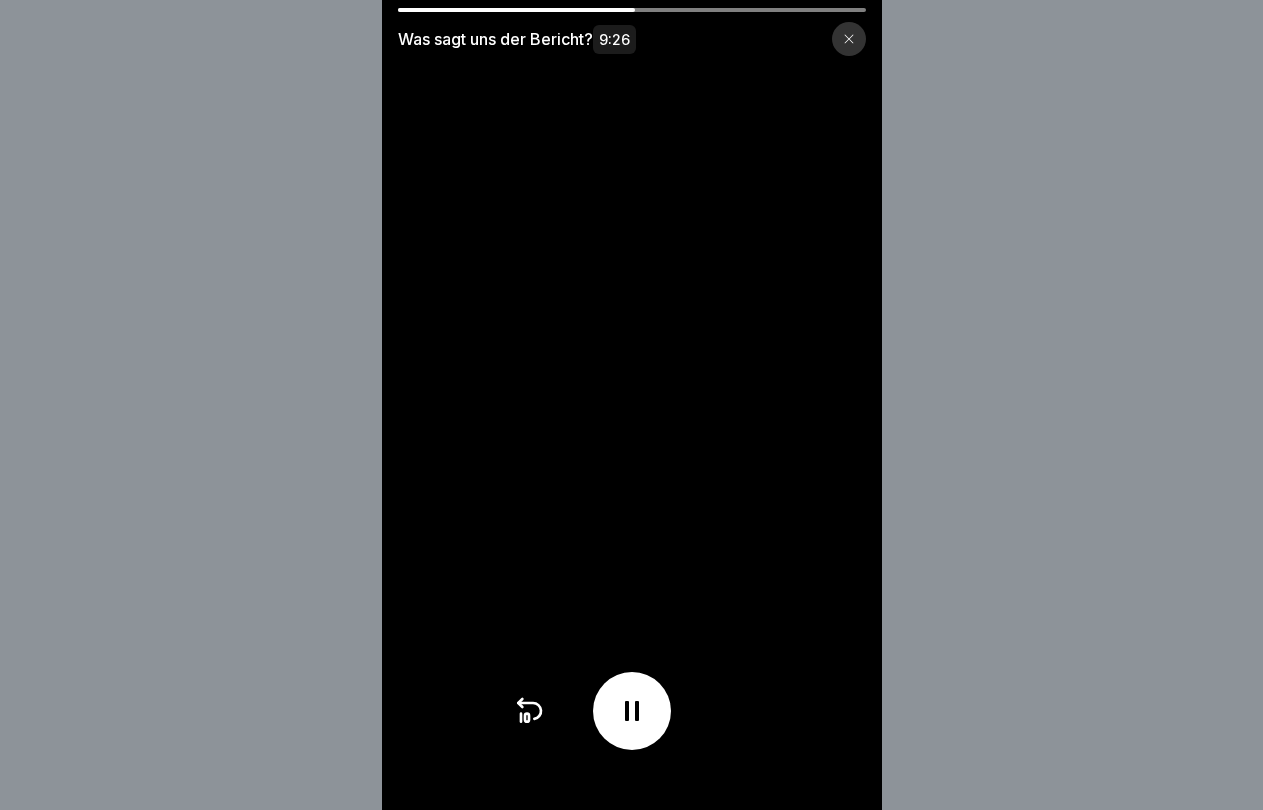 click at bounding box center (849, 39) 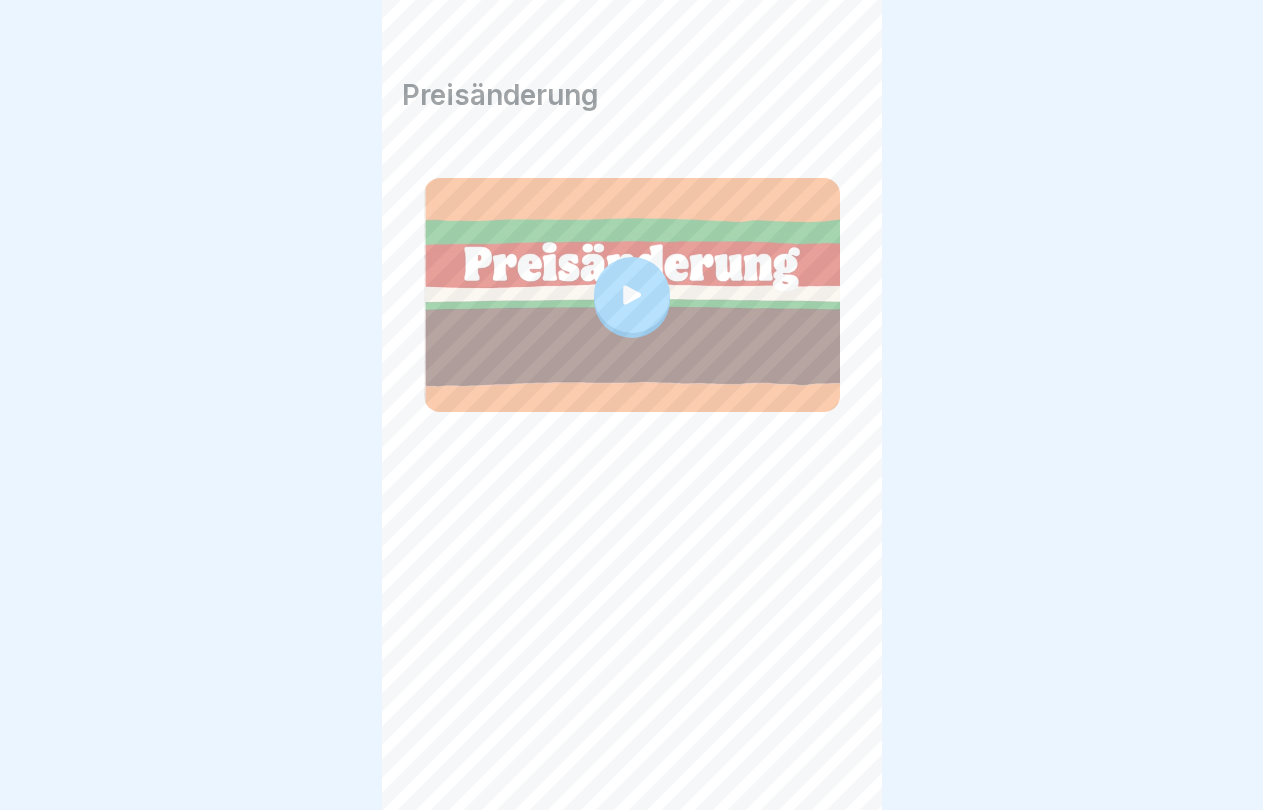 scroll, scrollTop: 17, scrollLeft: 0, axis: vertical 